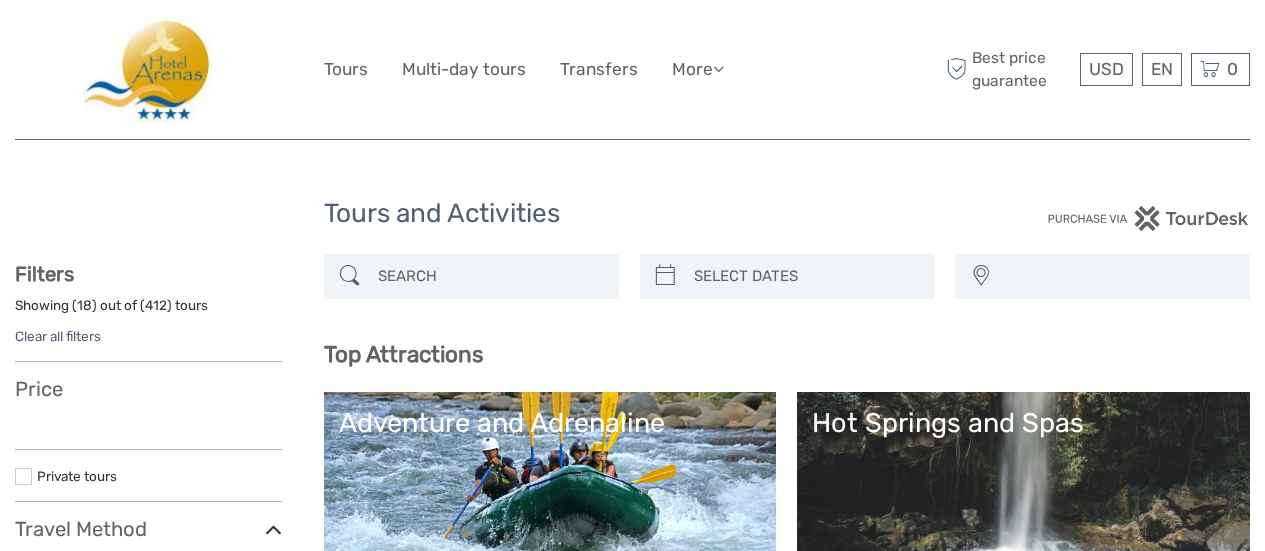 select 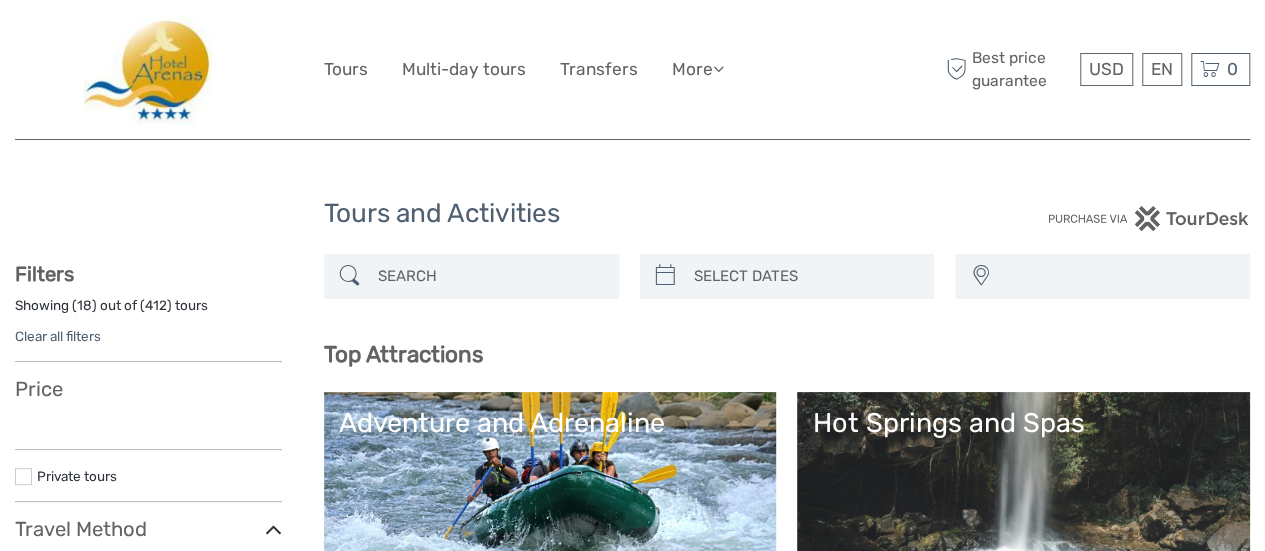 scroll, scrollTop: 0, scrollLeft: 0, axis: both 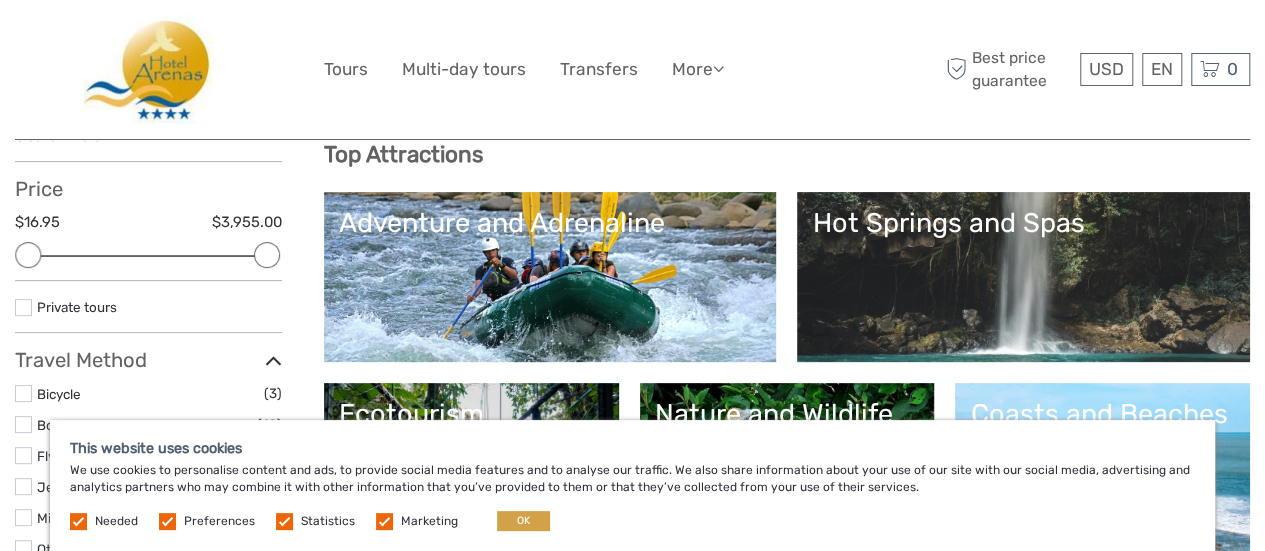 click at bounding box center (148, 69) 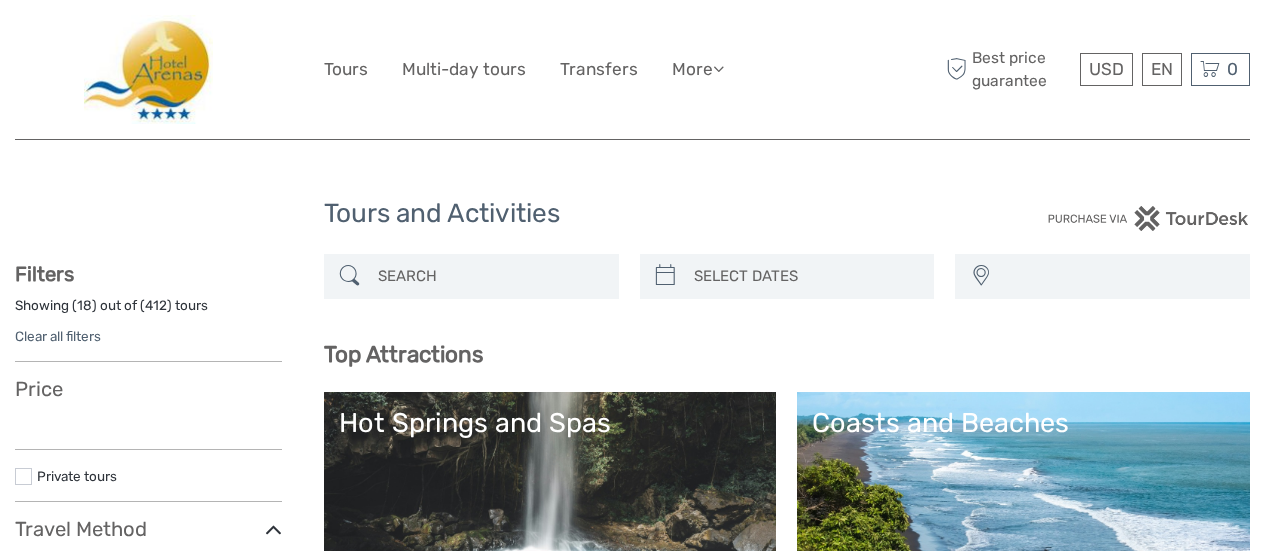 select 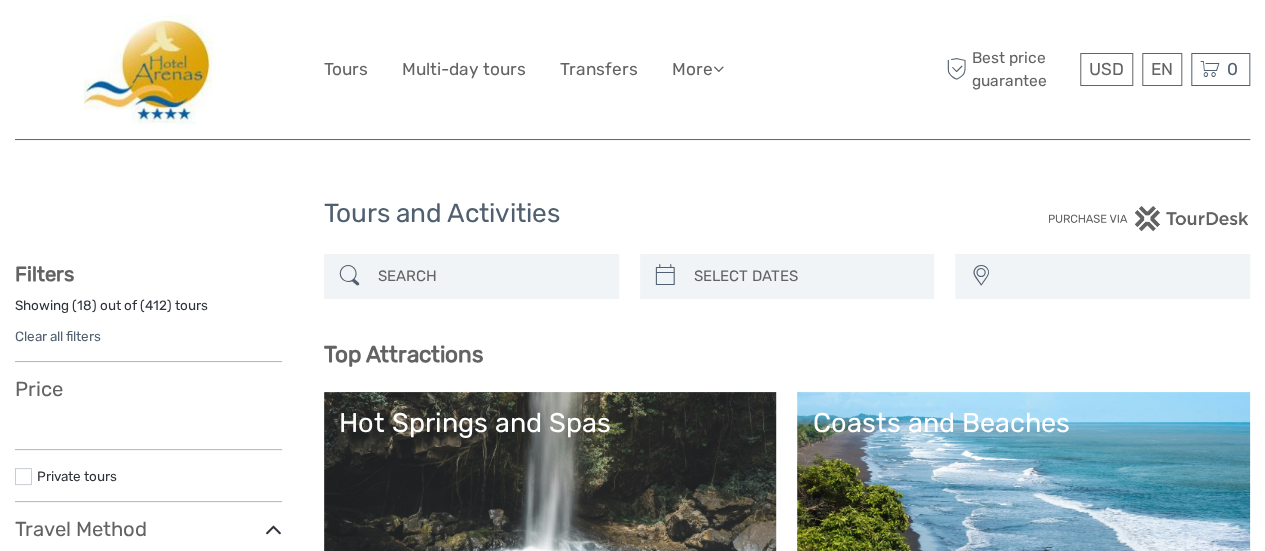 select 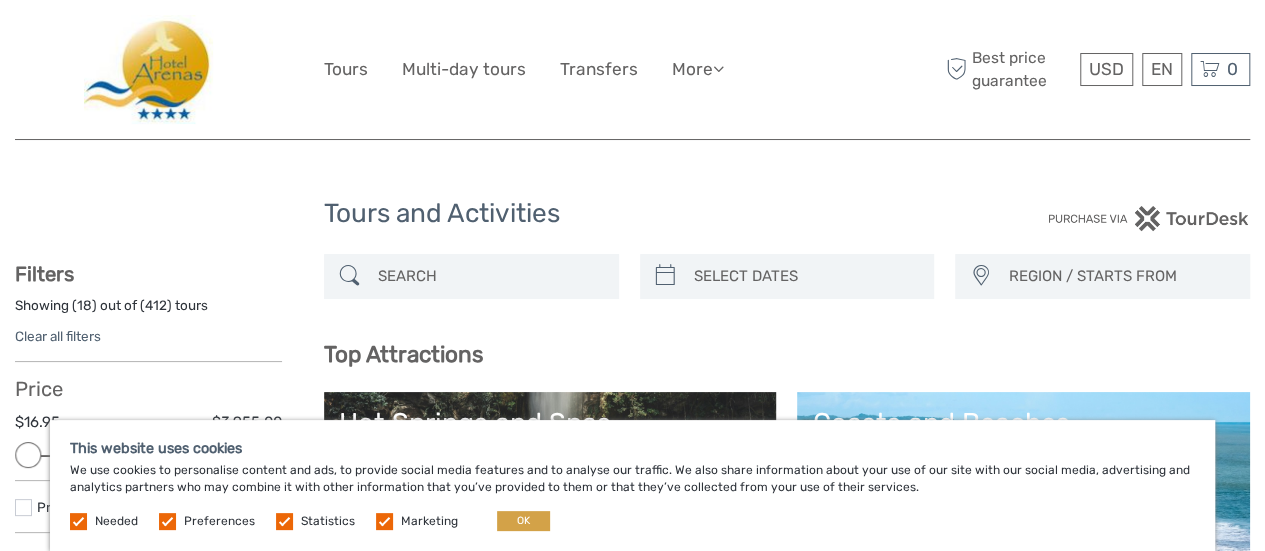 scroll, scrollTop: 0, scrollLeft: 0, axis: both 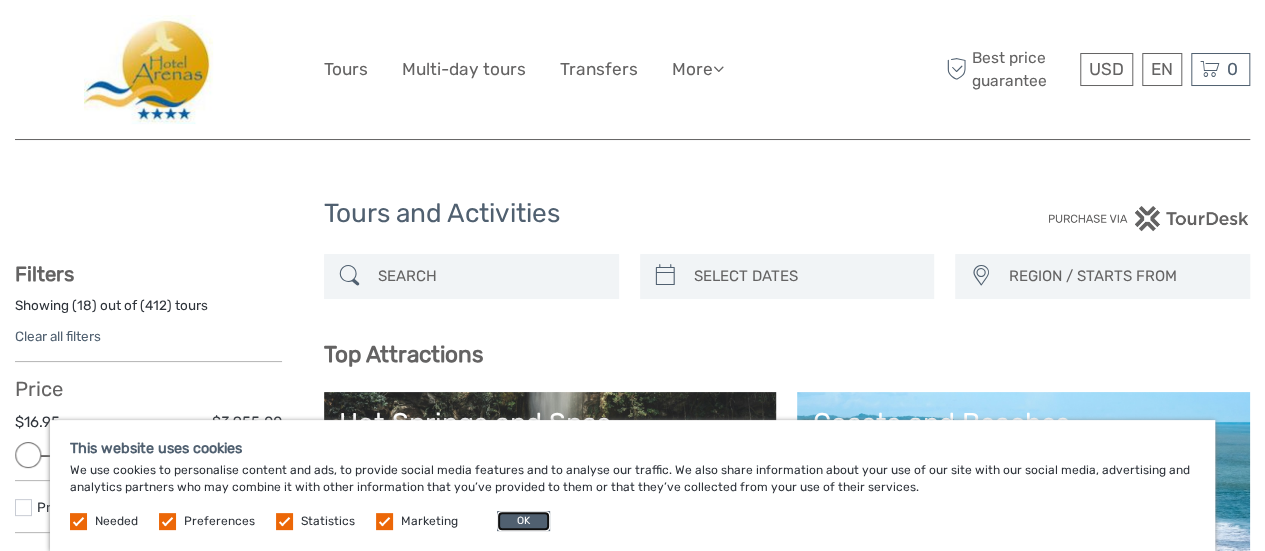 click on "OK" at bounding box center [523, 521] 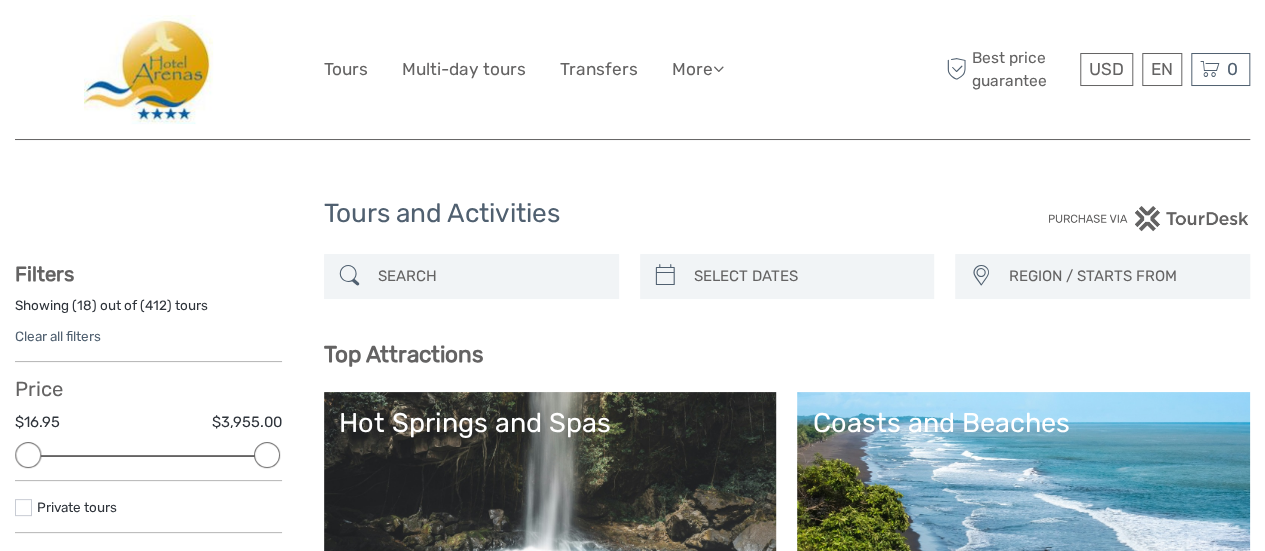 click at bounding box center (148, 69) 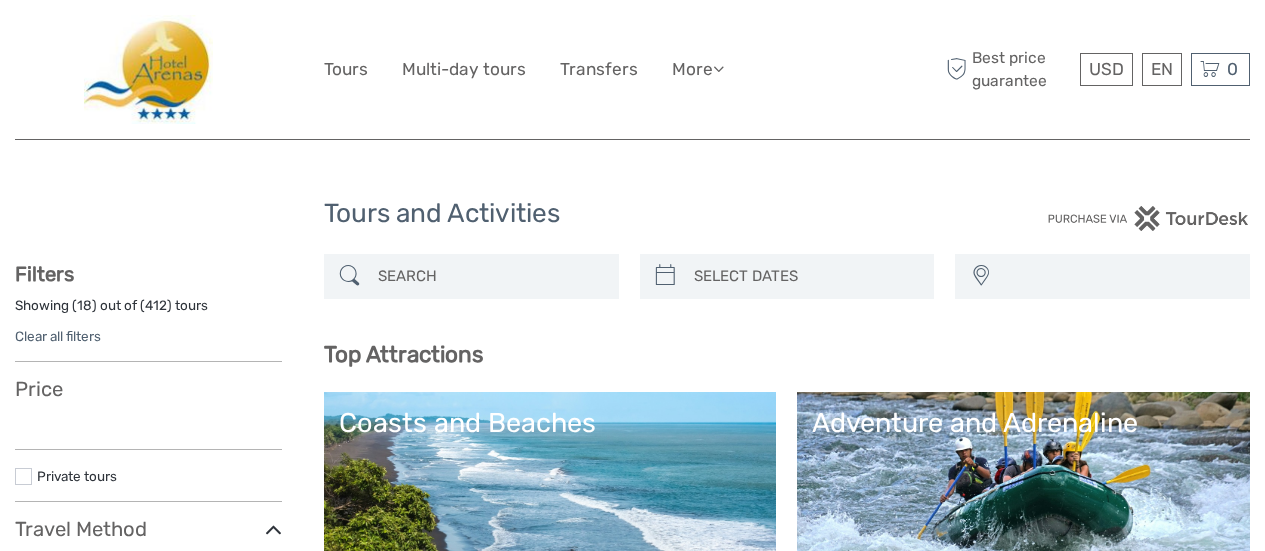 select 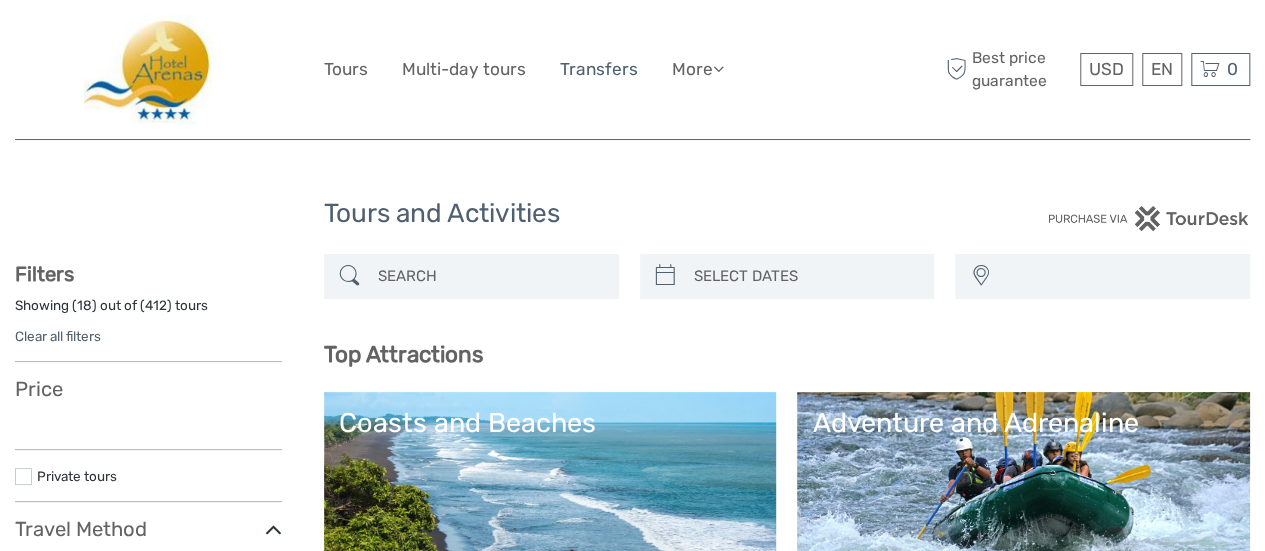 select 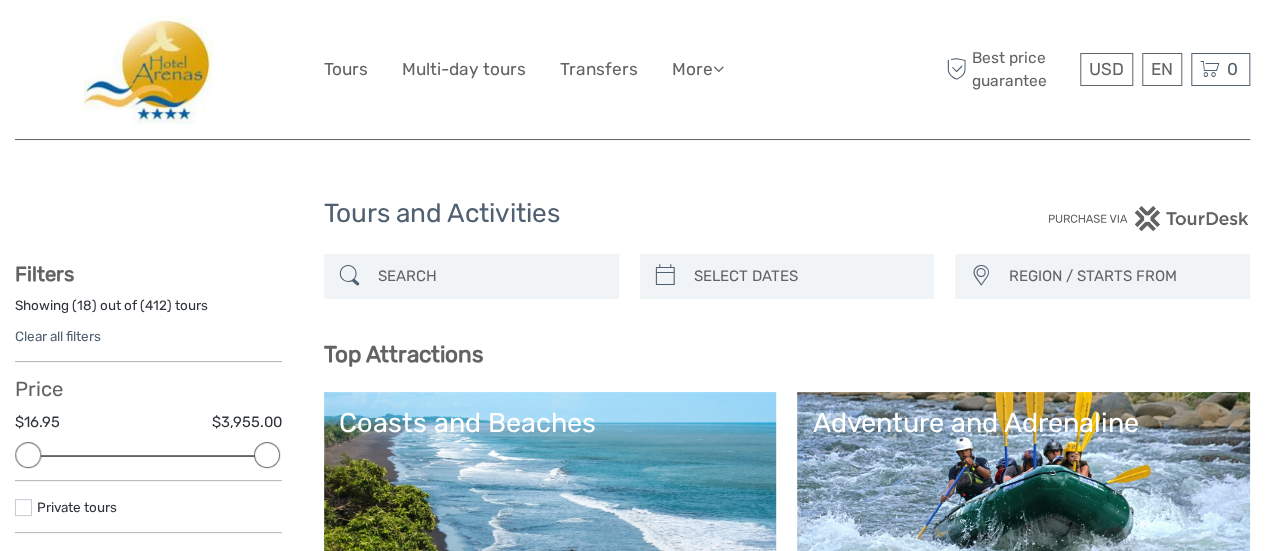 scroll, scrollTop: 0, scrollLeft: 0, axis: both 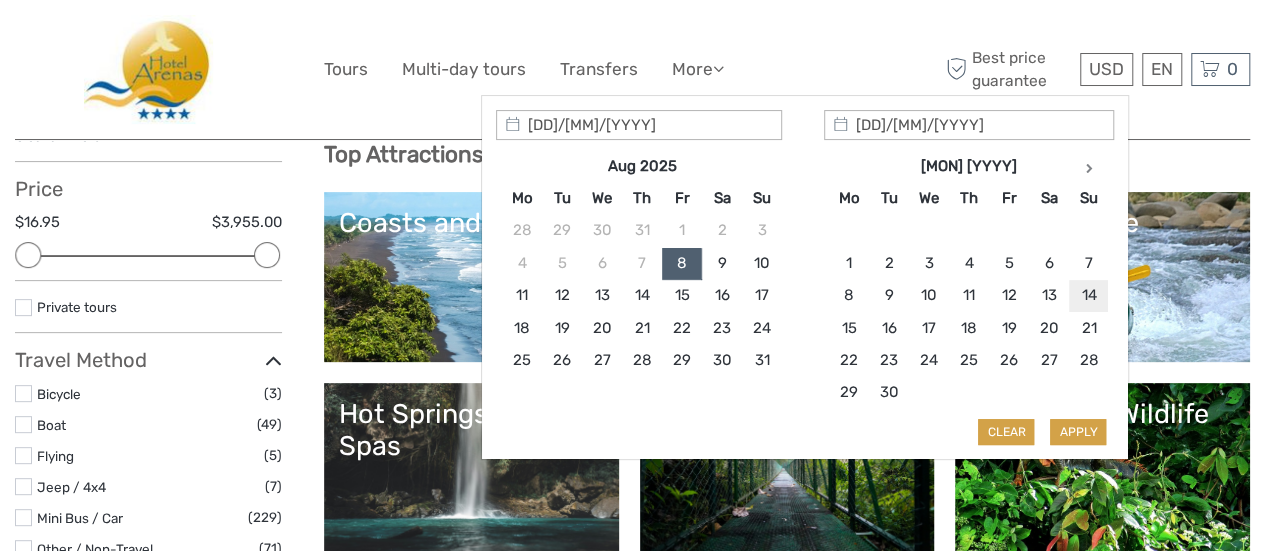 type on "14/09/2025" 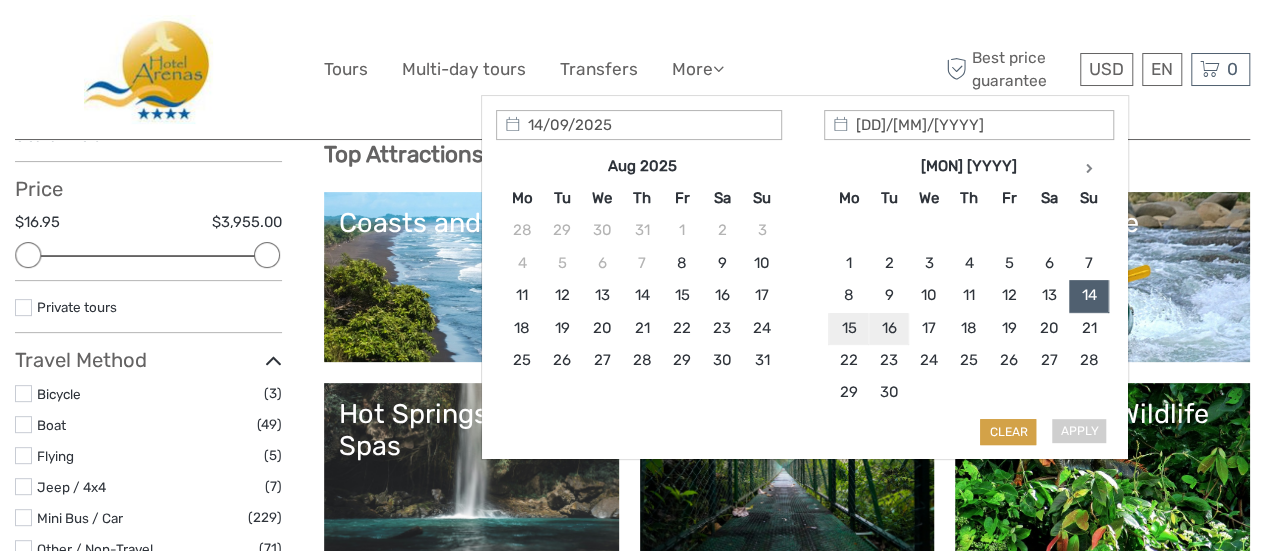 type on "15/09/2025" 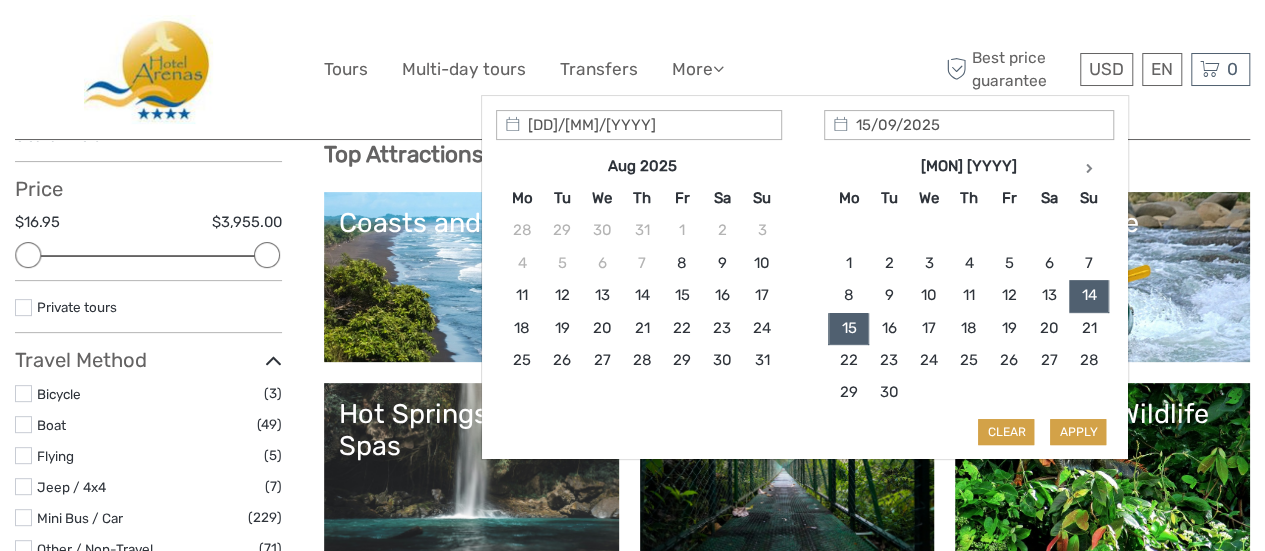 type on "14/09/2025" 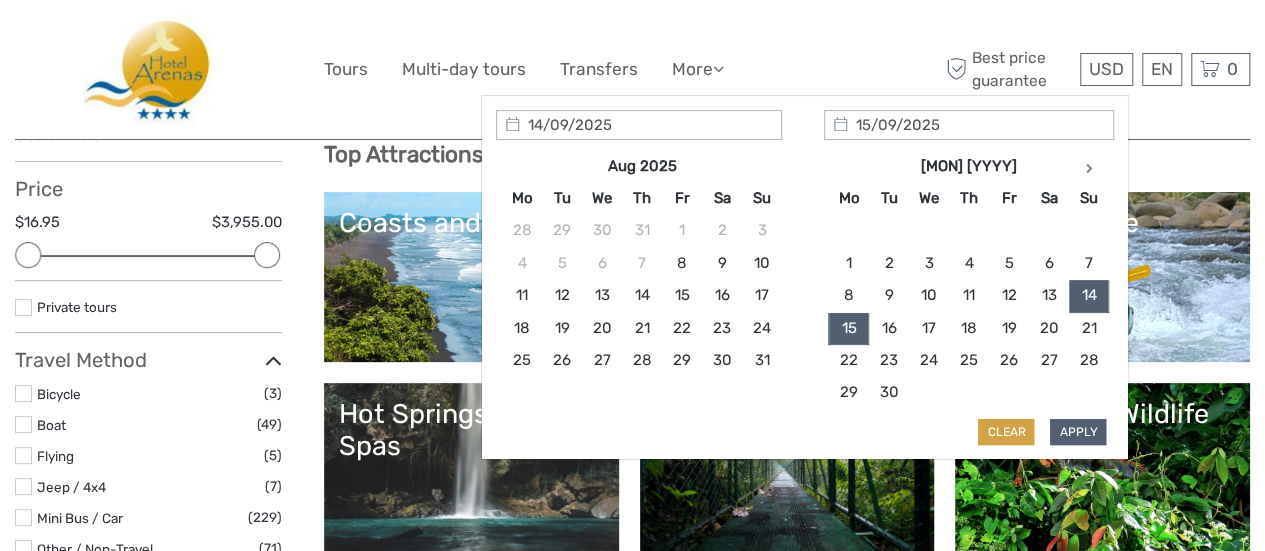 click on "Apply" at bounding box center [1078, 432] 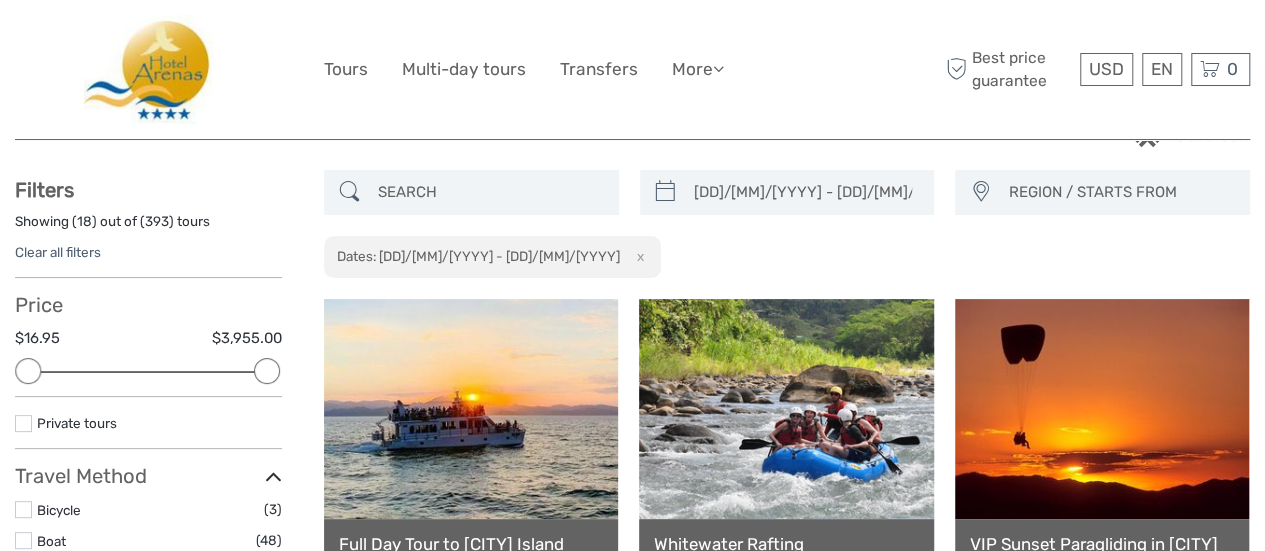 scroll, scrollTop: 0, scrollLeft: 0, axis: both 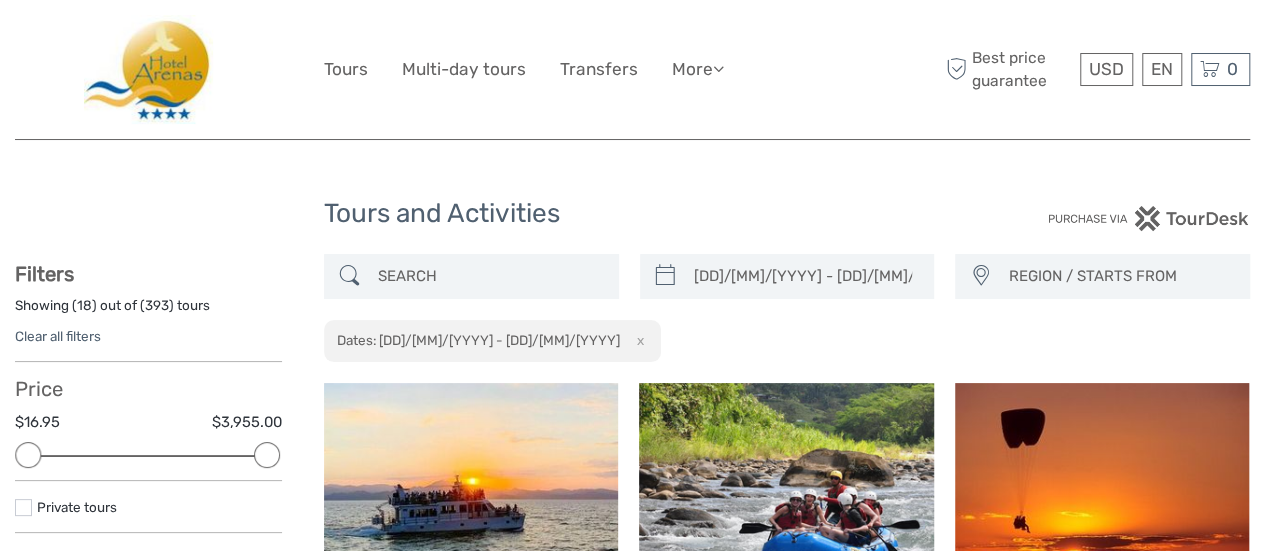 click at bounding box center (169, 69) 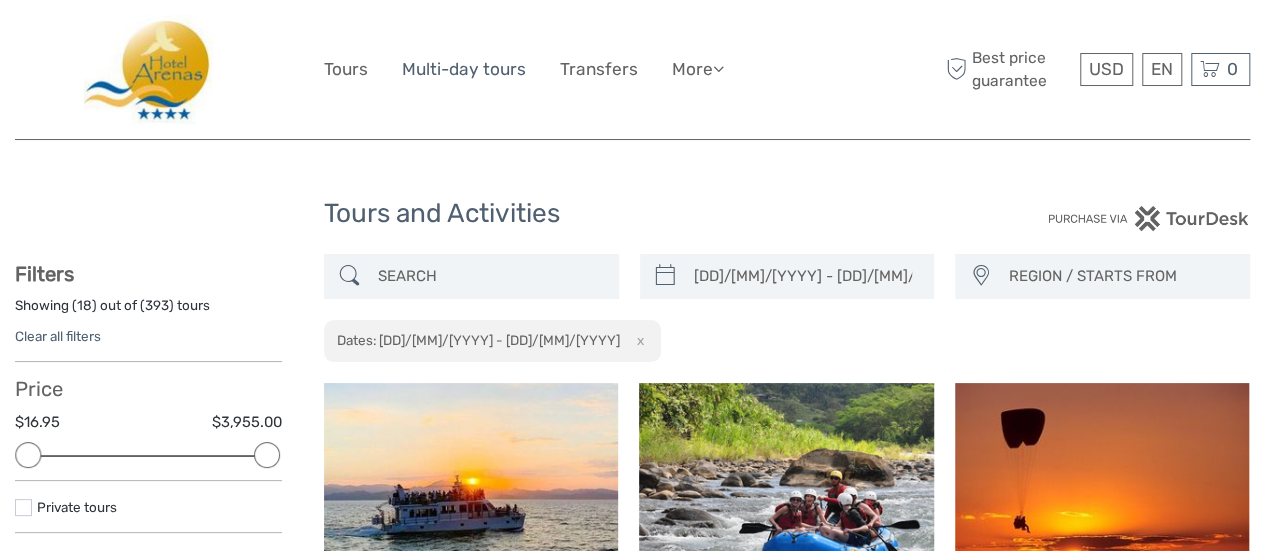 click on "Multi-day tours" at bounding box center [464, 69] 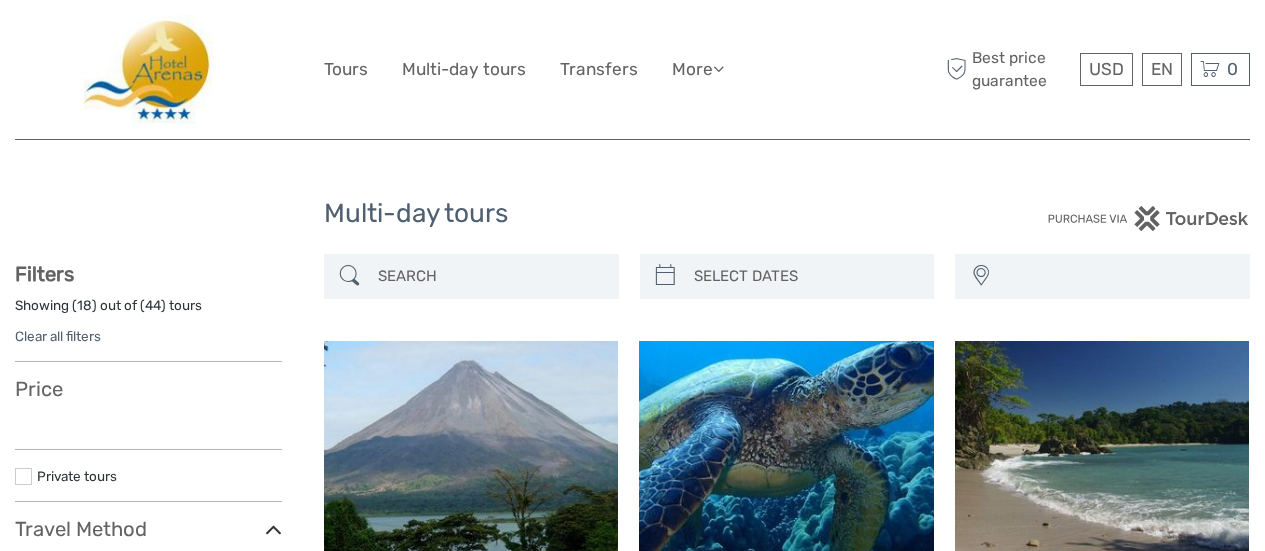 select 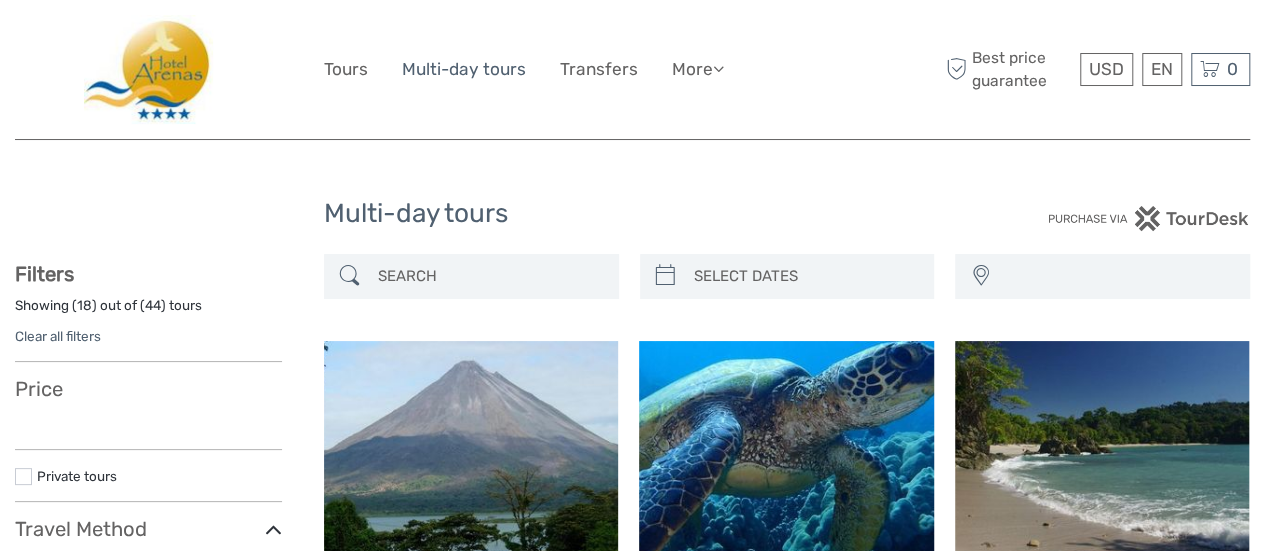 select 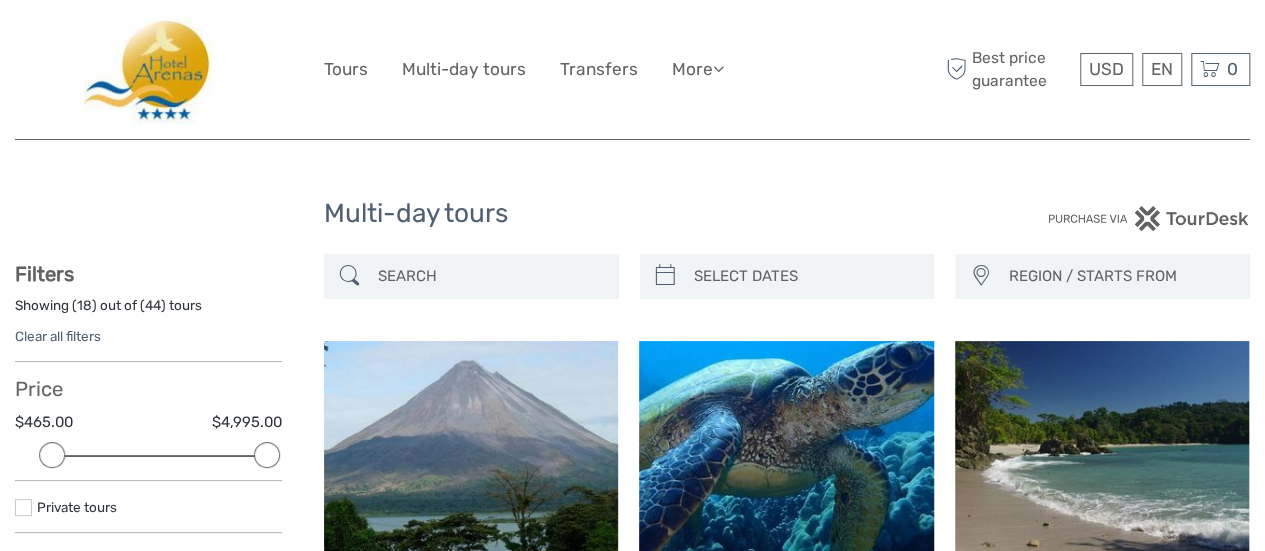 scroll, scrollTop: 0, scrollLeft: 0, axis: both 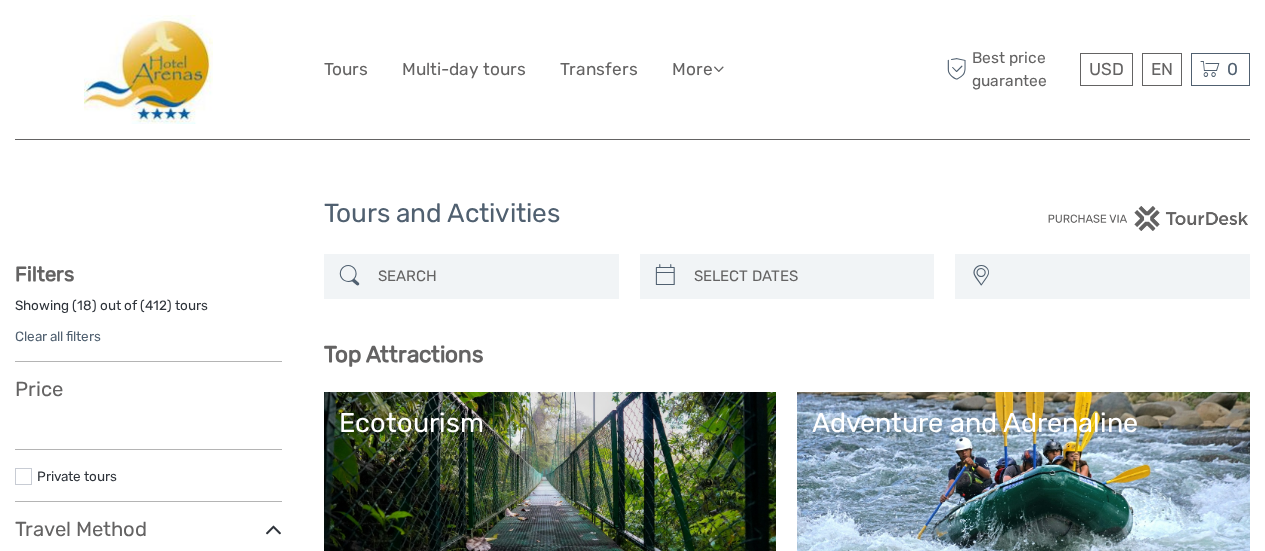 select 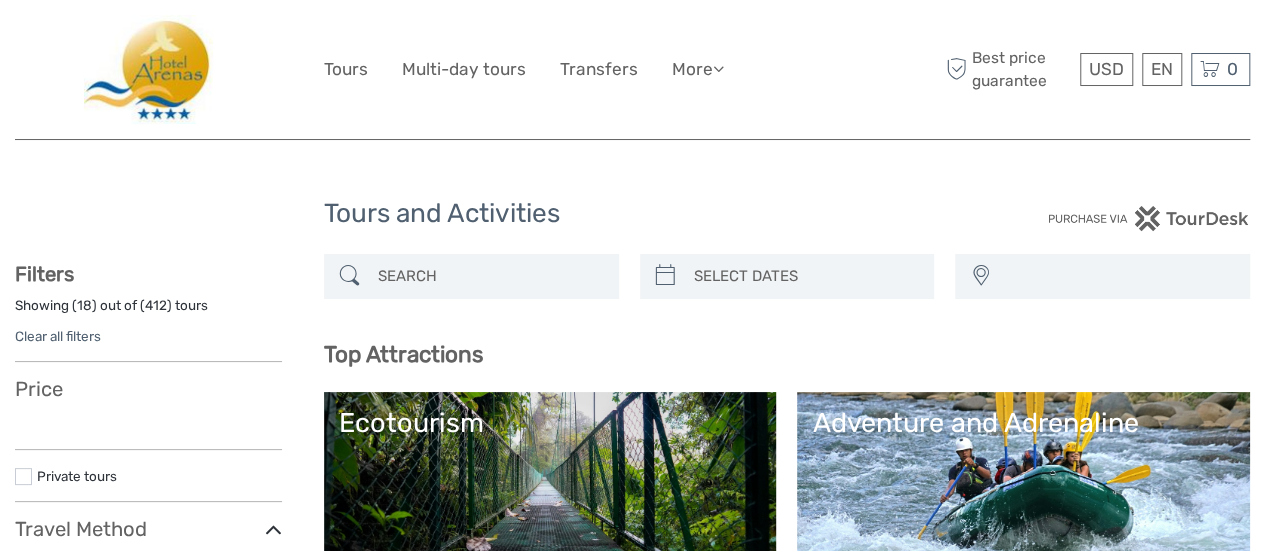 select 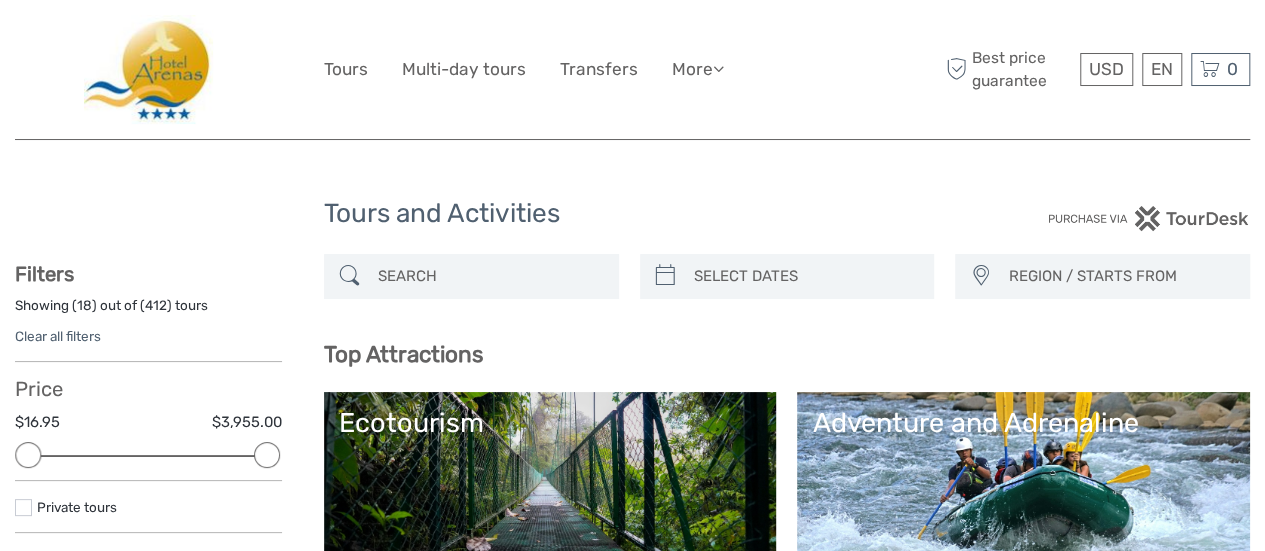 scroll, scrollTop: 0, scrollLeft: 0, axis: both 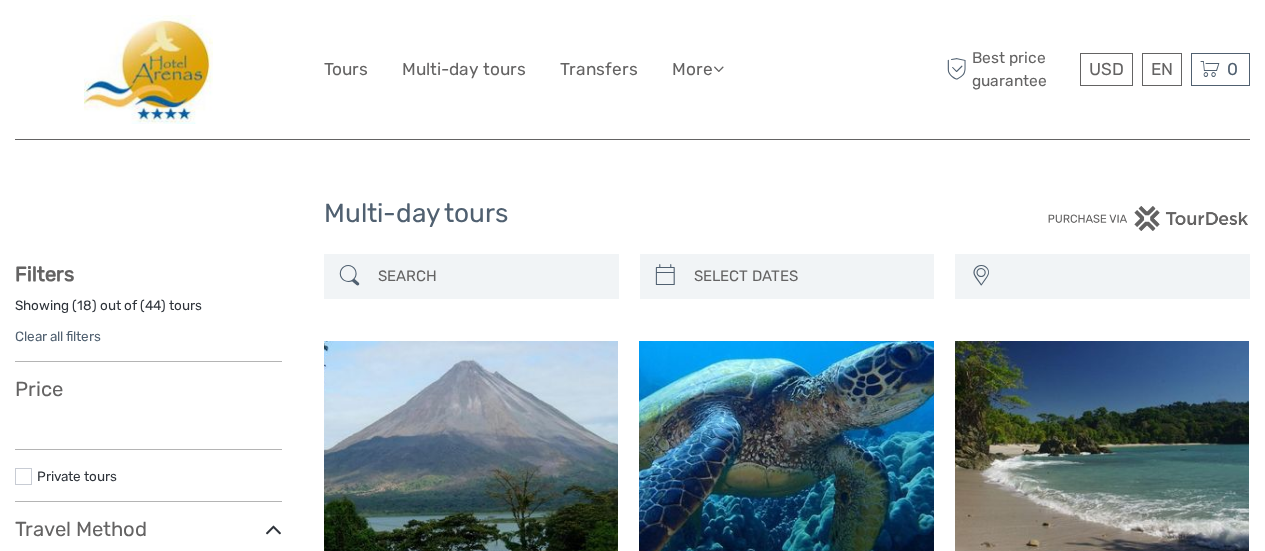 select 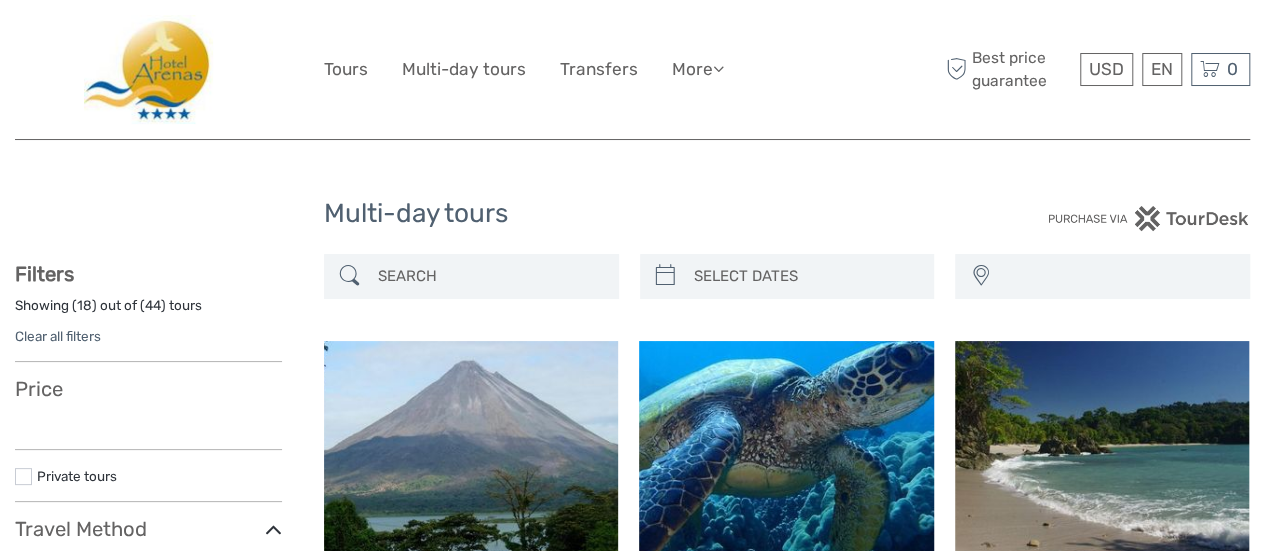select 